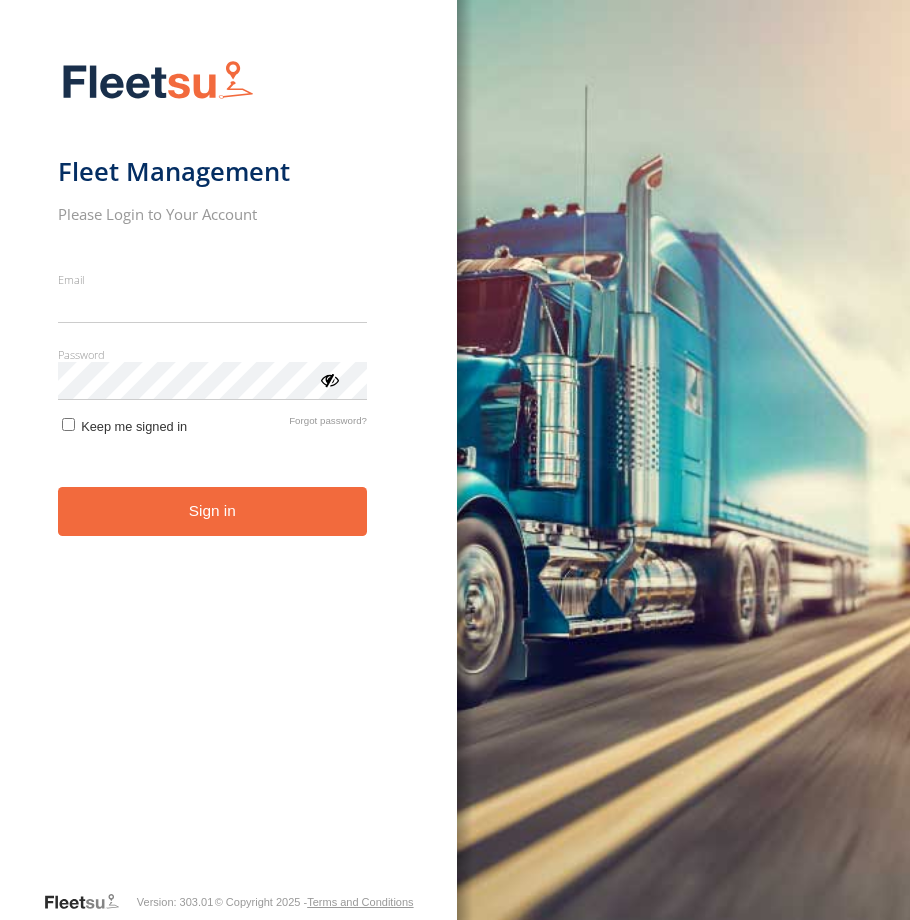 scroll, scrollTop: 0, scrollLeft: 0, axis: both 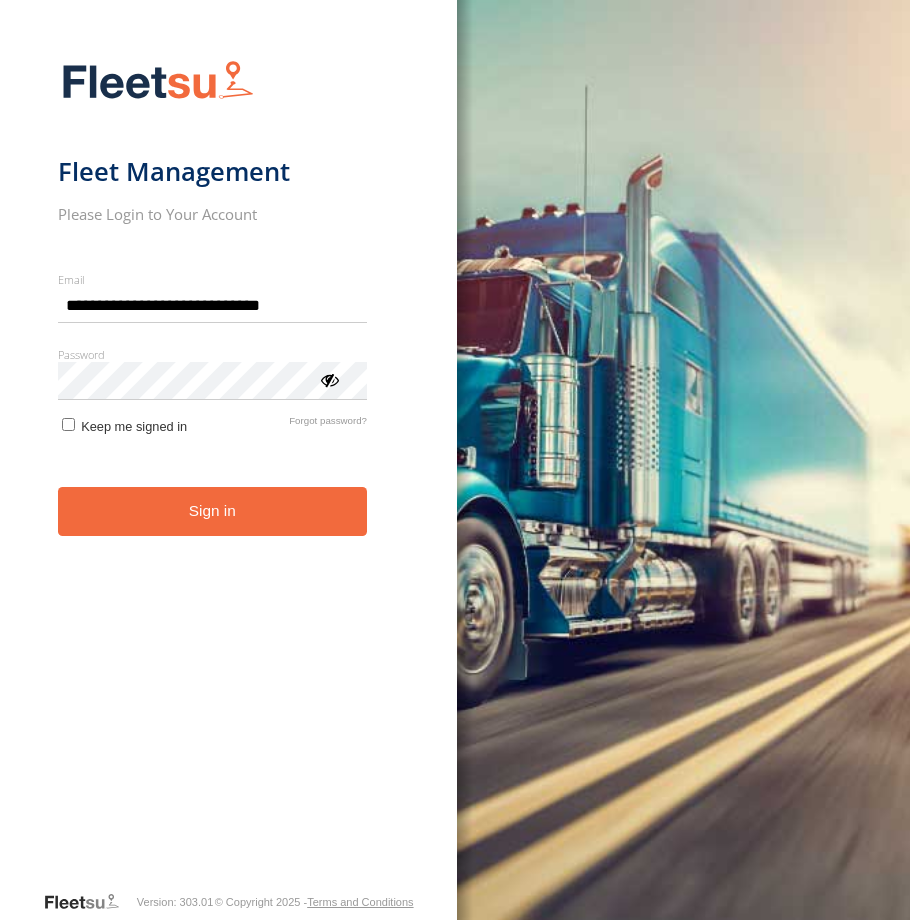 click on "**********" at bounding box center (228, 469) 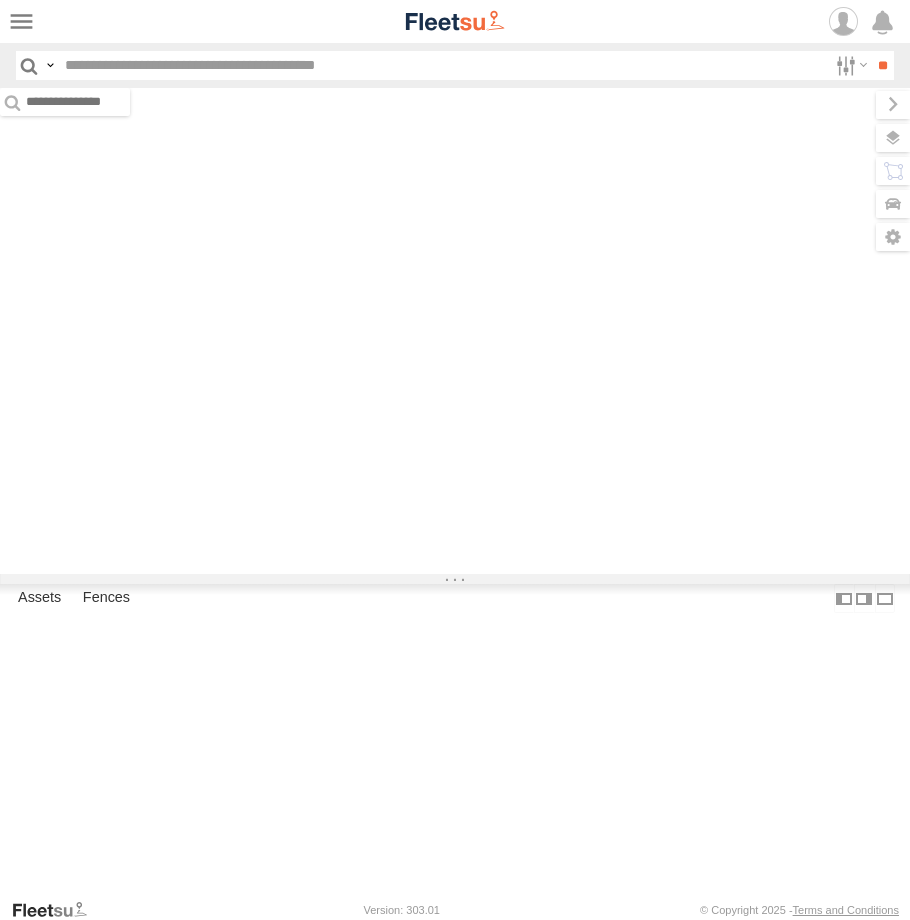 scroll, scrollTop: 0, scrollLeft: 0, axis: both 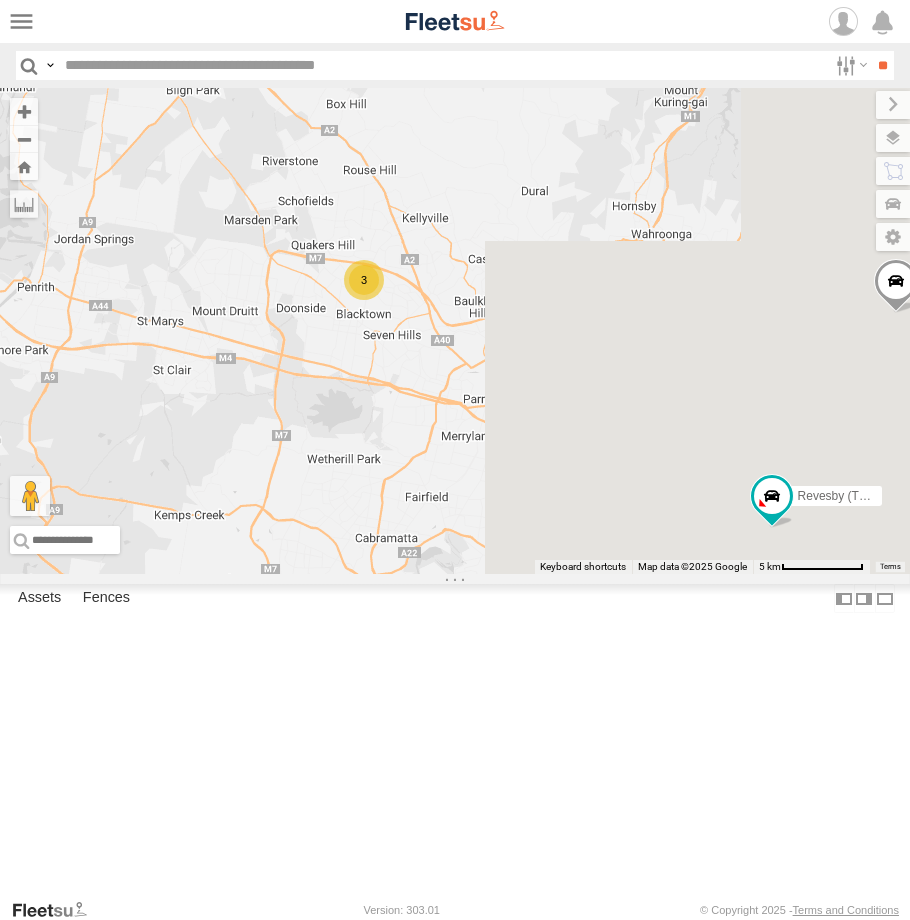 drag, startPoint x: 776, startPoint y: 430, endPoint x: 492, endPoint y: 515, distance: 296.4473 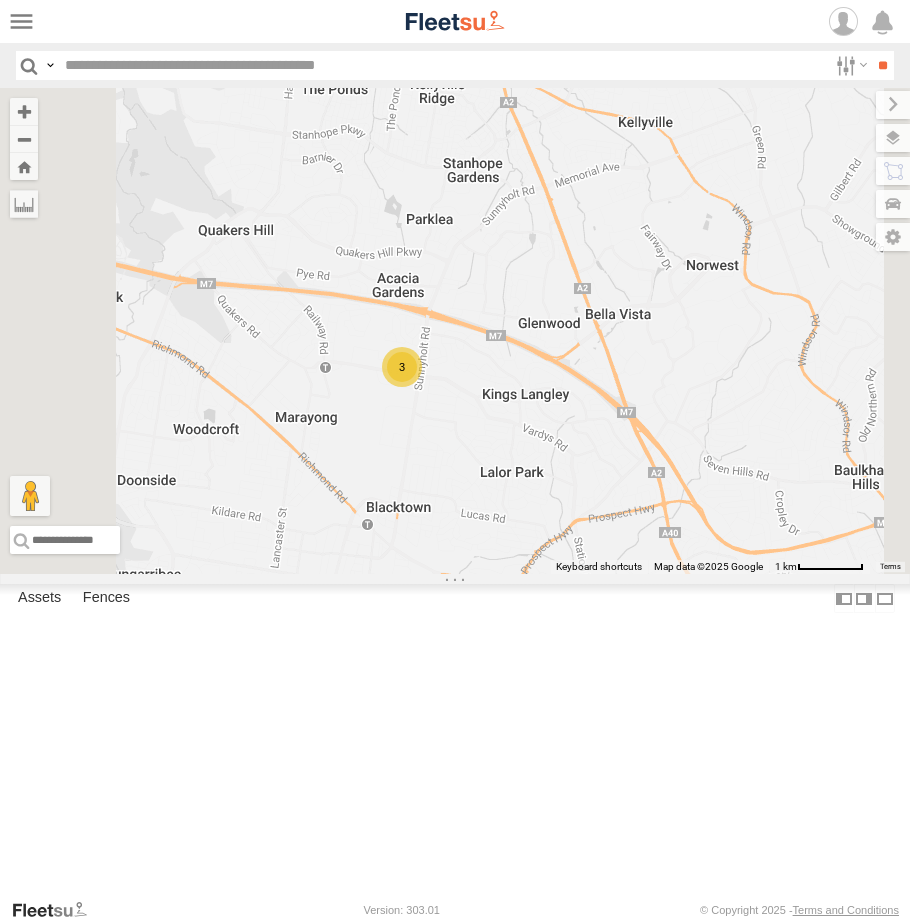 drag, startPoint x: 611, startPoint y: 474, endPoint x: 628, endPoint y: 656, distance: 182.79224 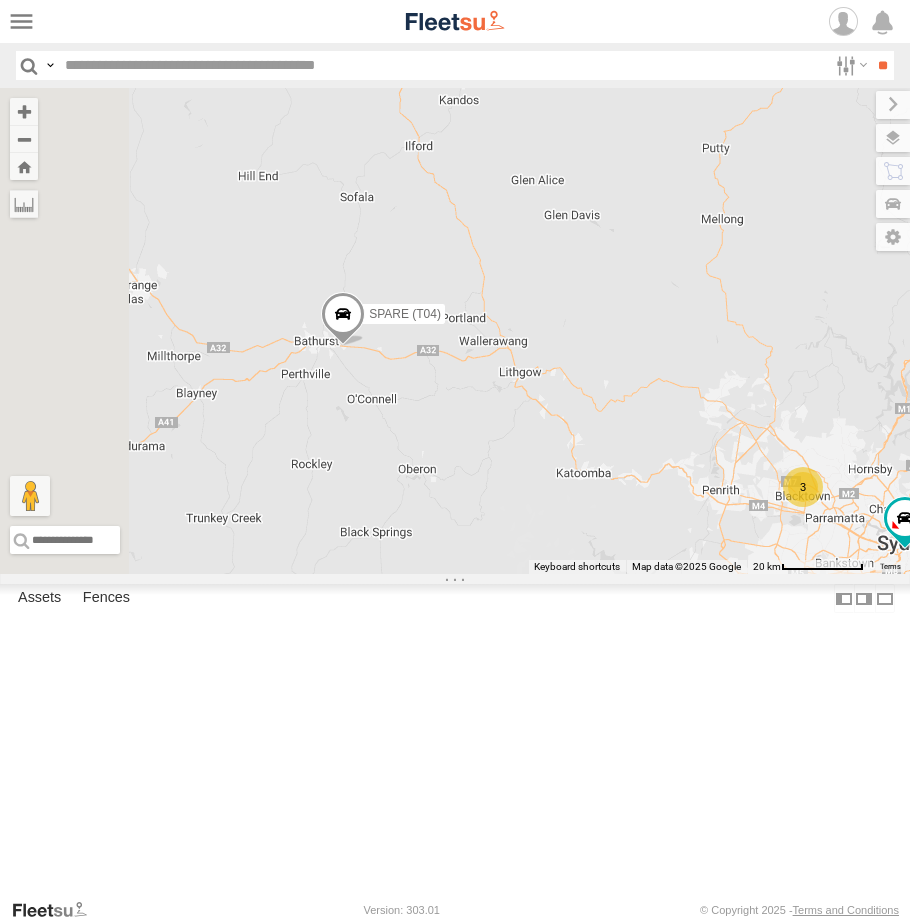 drag, startPoint x: 620, startPoint y: 598, endPoint x: 1001, endPoint y: 733, distance: 404.21033 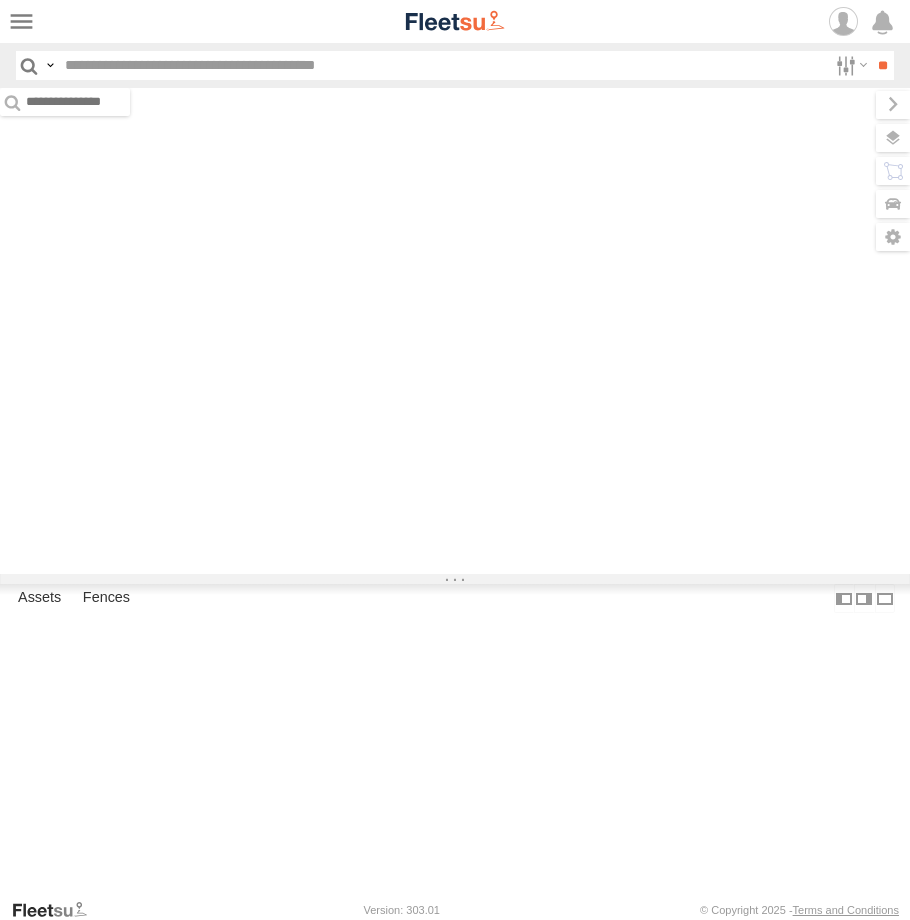 scroll, scrollTop: 0, scrollLeft: 0, axis: both 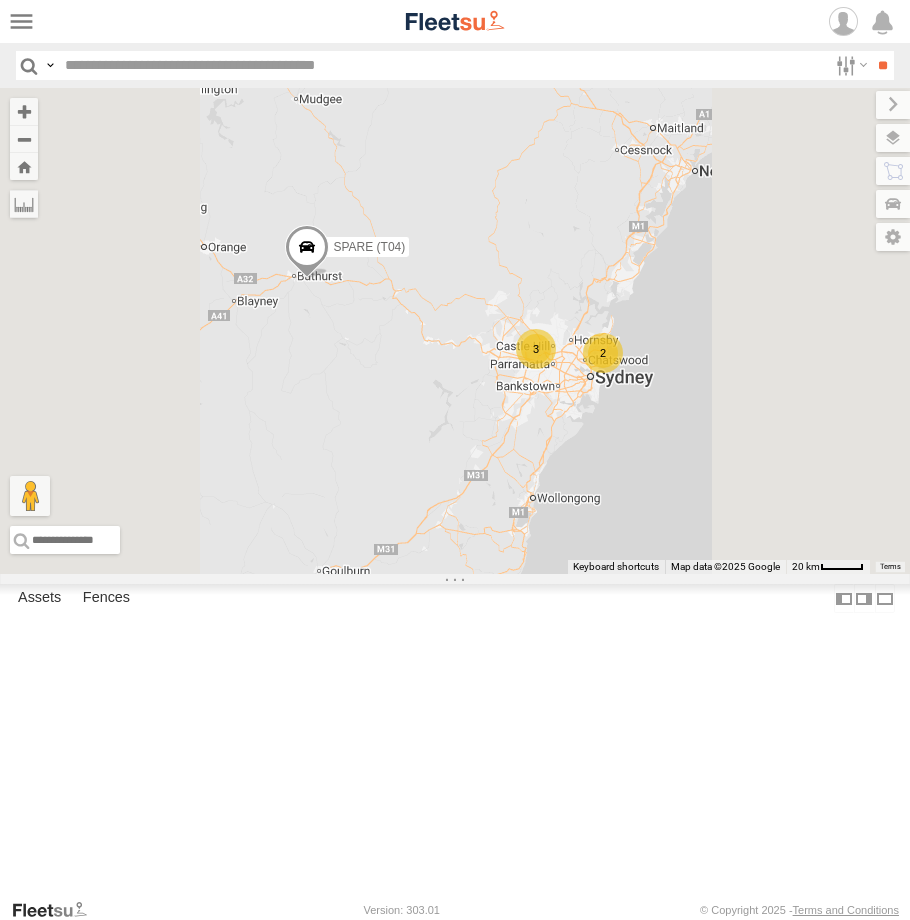 click at bounding box center [0, 0] 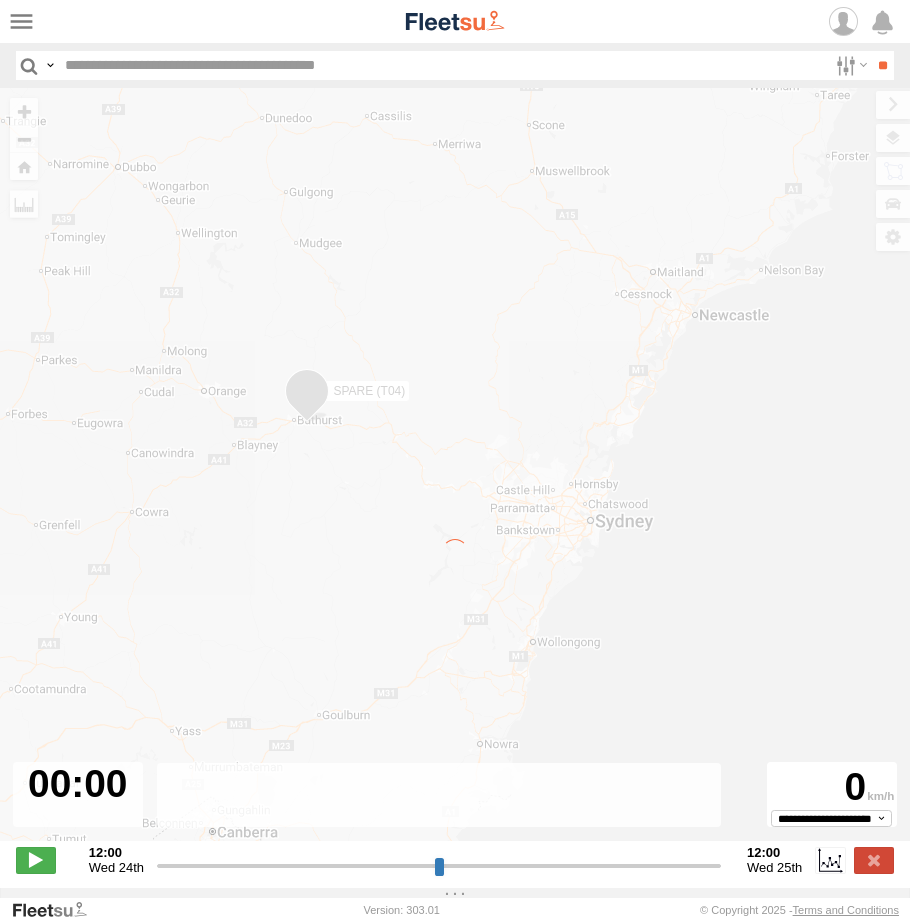 type on "**********" 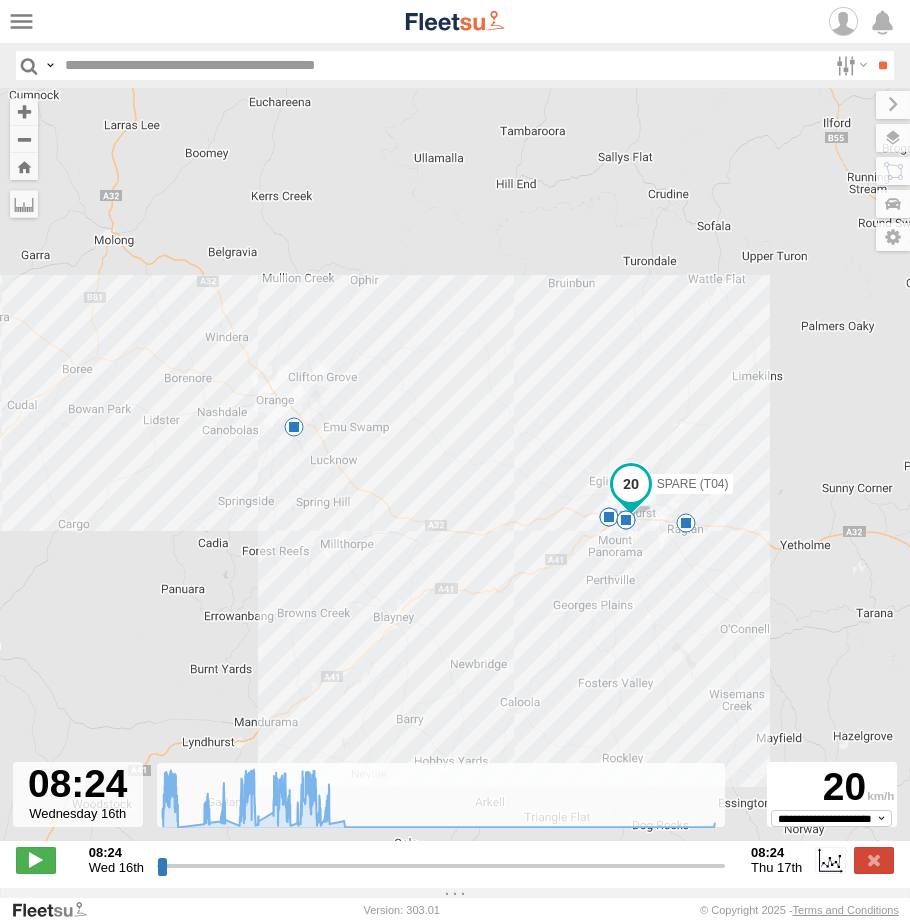 drag, startPoint x: 688, startPoint y: 499, endPoint x: 507, endPoint y: 423, distance: 196.30843 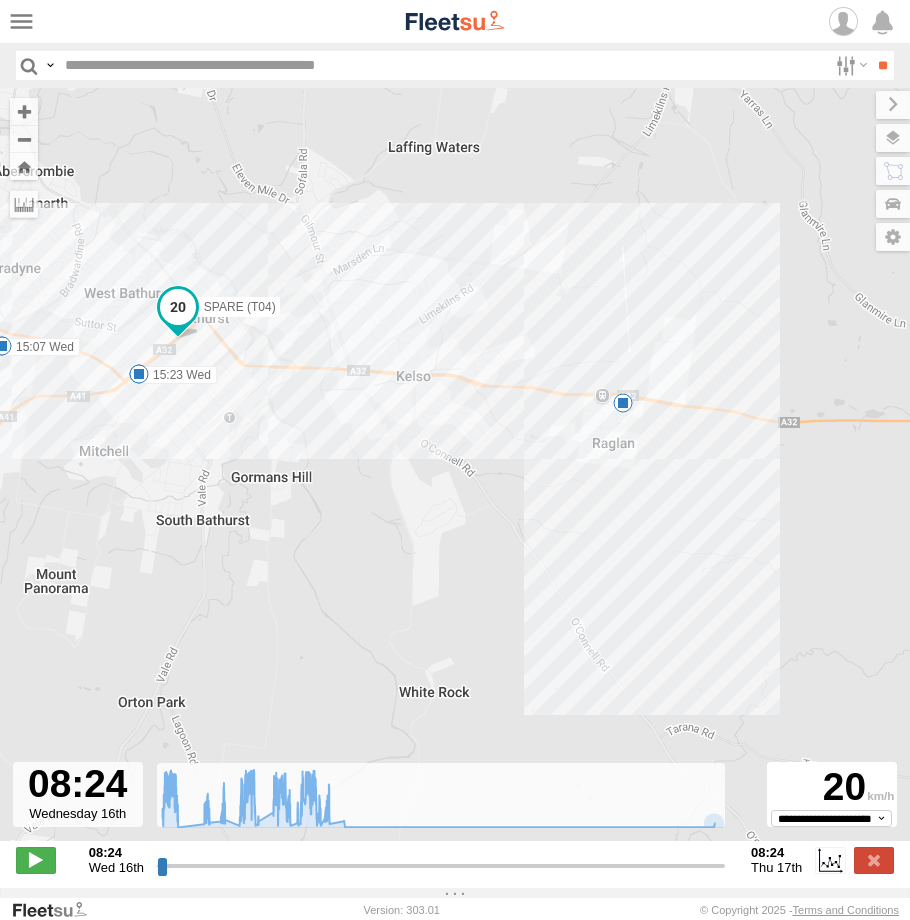click on "← Move left → Move right ↑ Move up ↓ Move down + Zoom in - Zoom out Home Jump left by 75% End Jump right by 75% Page Up Jump up by 75% Page Down Jump down by 75% SPARE (T04) 12:32 Wed 13:09 Wed 15:04 Wed 15:07 Wed 15:13 Wed 15:23 Wed 6 Keyboard shortcuts Map Data Map data ©2025 Google Map data ©2025 Google 1 km  Click to toggle between metric and imperial units Terms Report a map error
Basemaps
Roadmap Terrain Night" at bounding box center (455, 488) 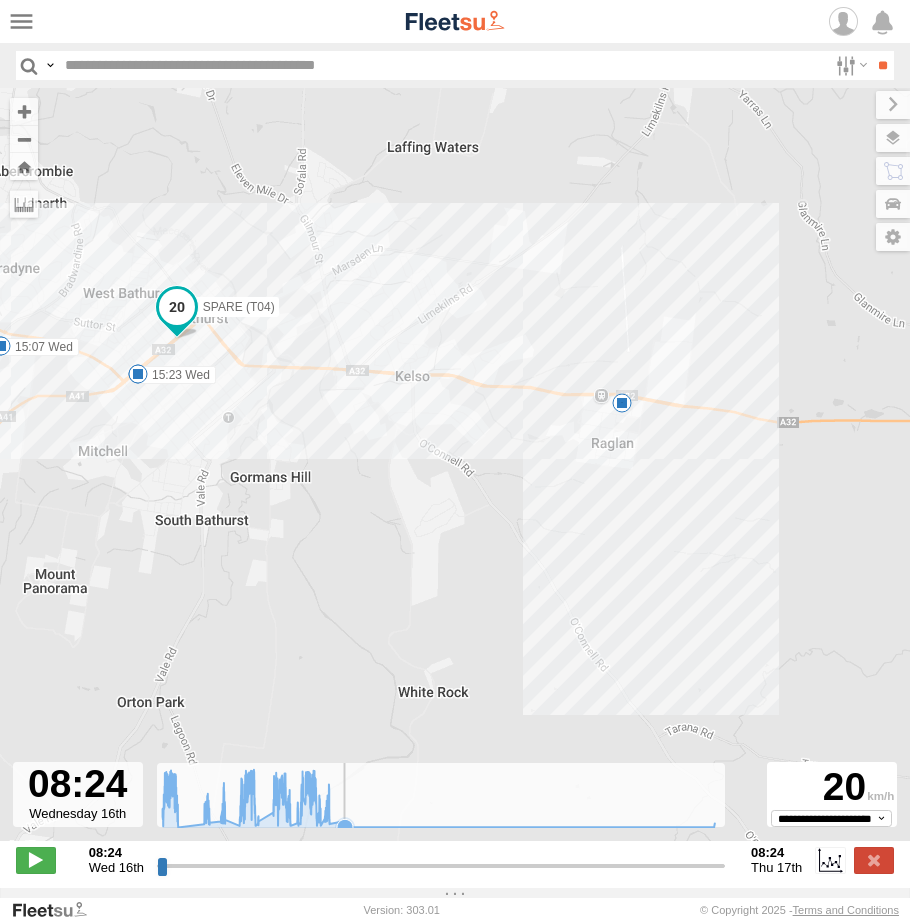 click 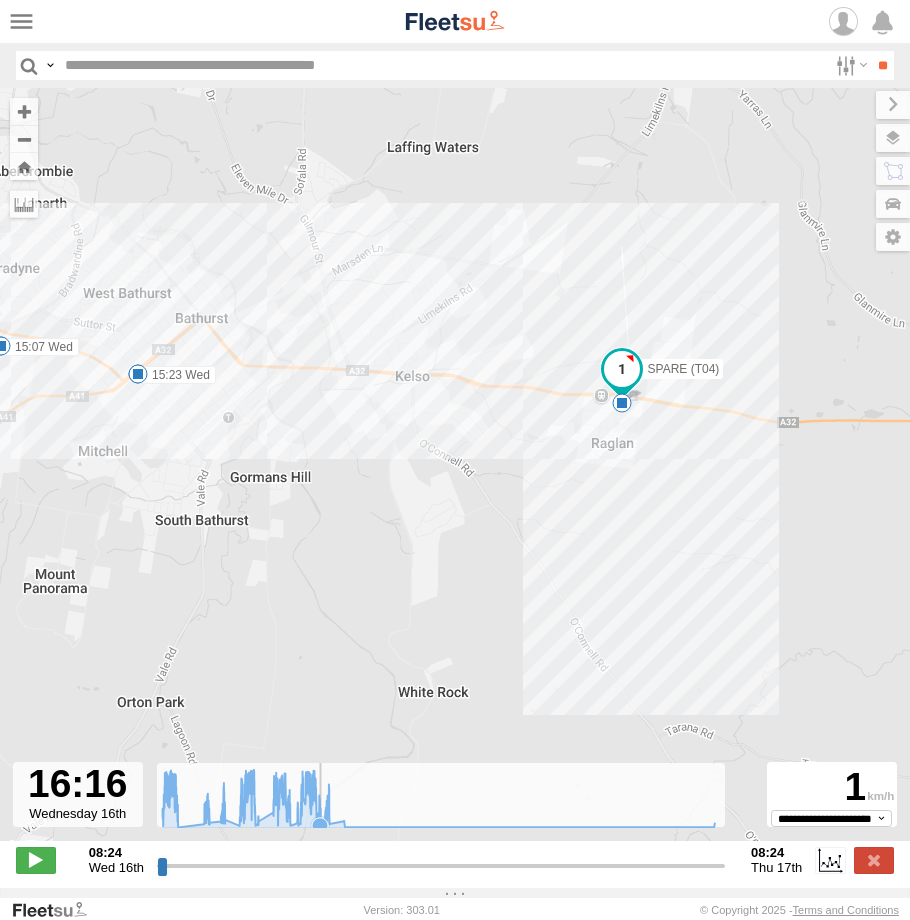 click 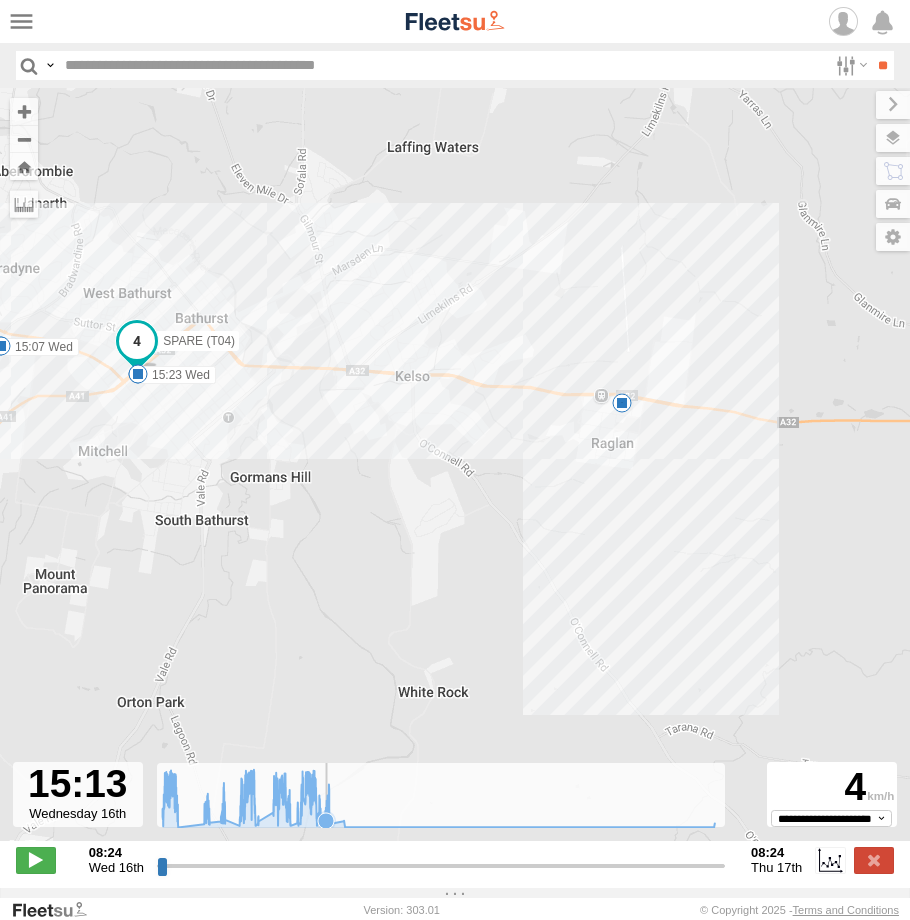 click 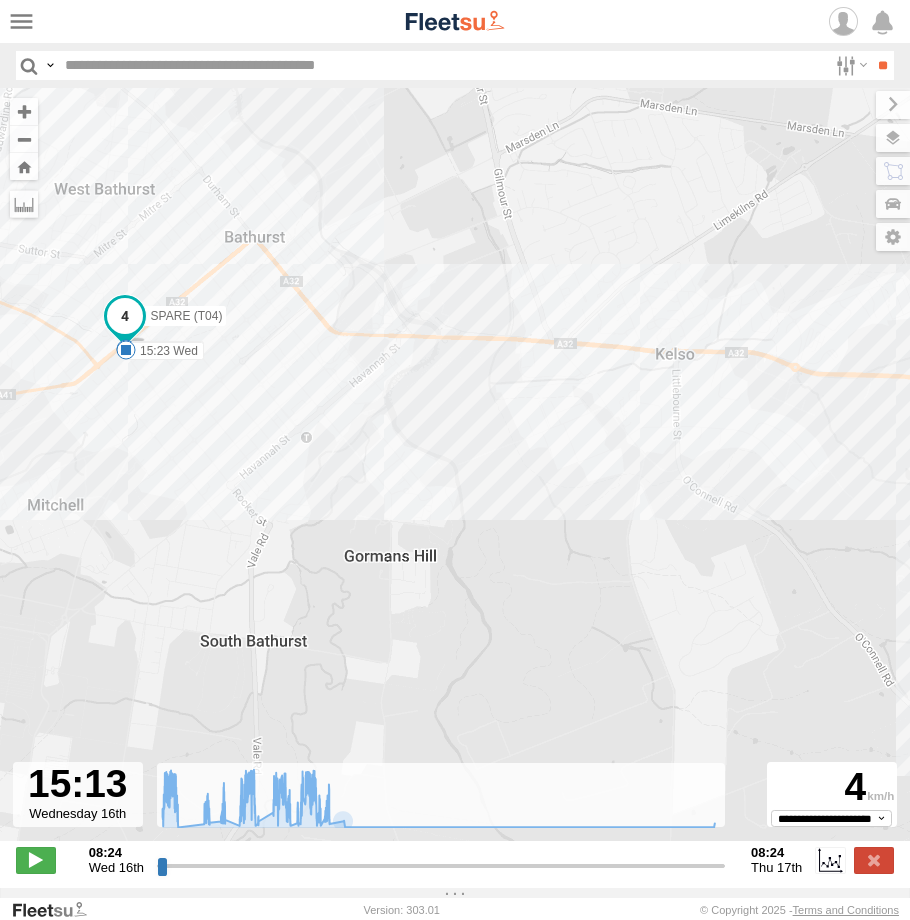 drag, startPoint x: 198, startPoint y: 467, endPoint x: 361, endPoint y: 610, distance: 216.83635 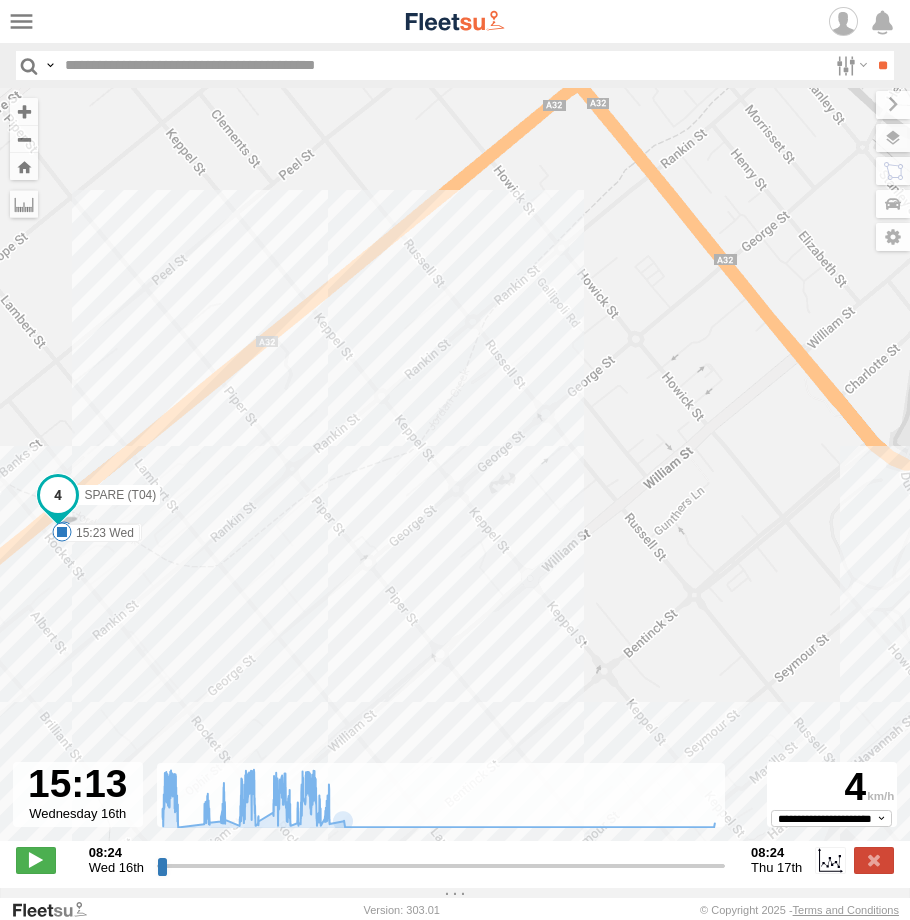 click on "SPARE (T04) 12:32 Wed 13:09 Wed 15:04 Wed 15:07 Wed 15:13 Wed 15:23 Wed" at bounding box center [455, 475] 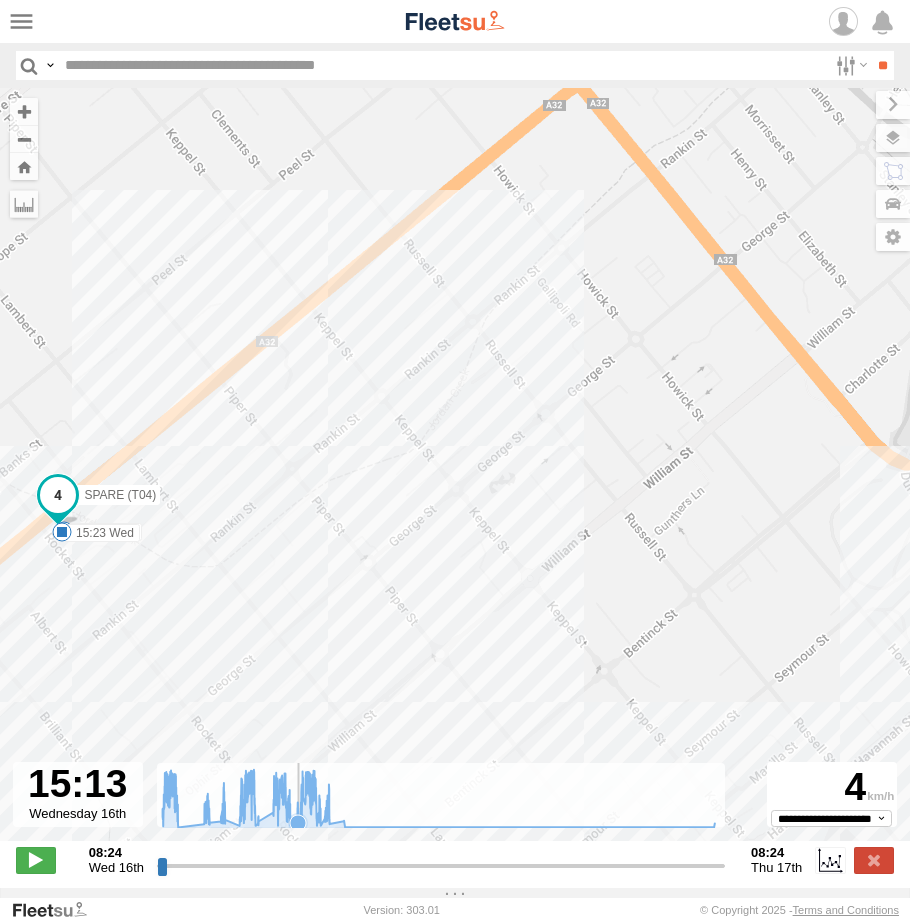 click 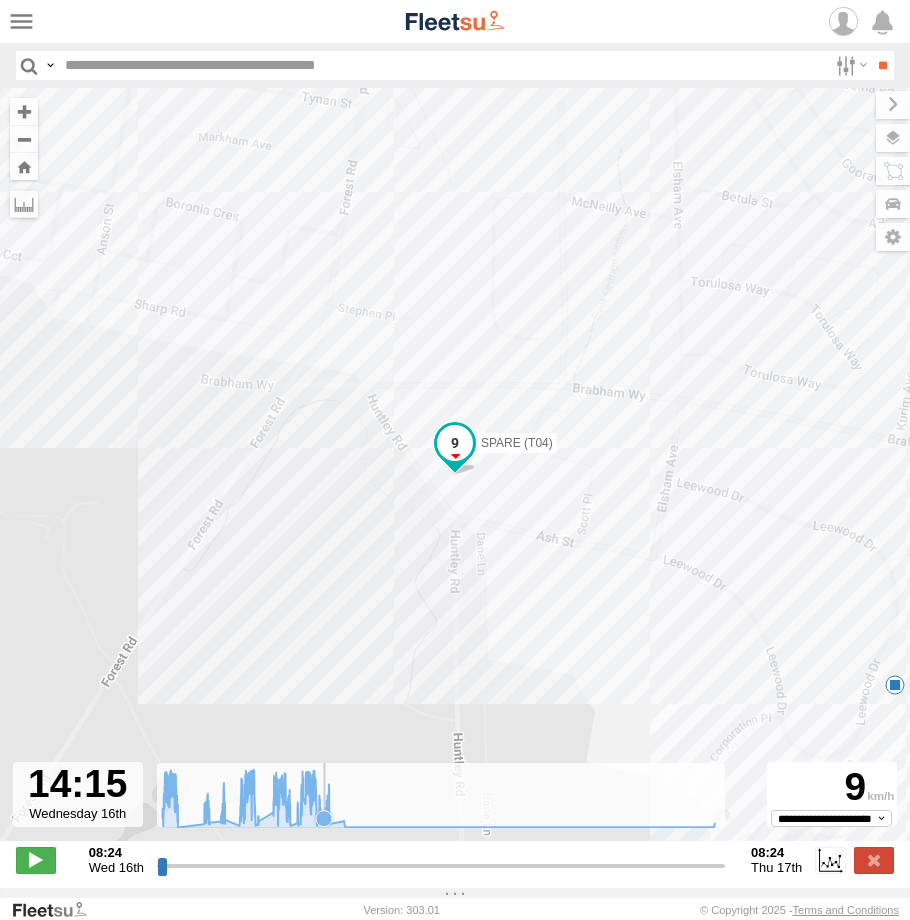click 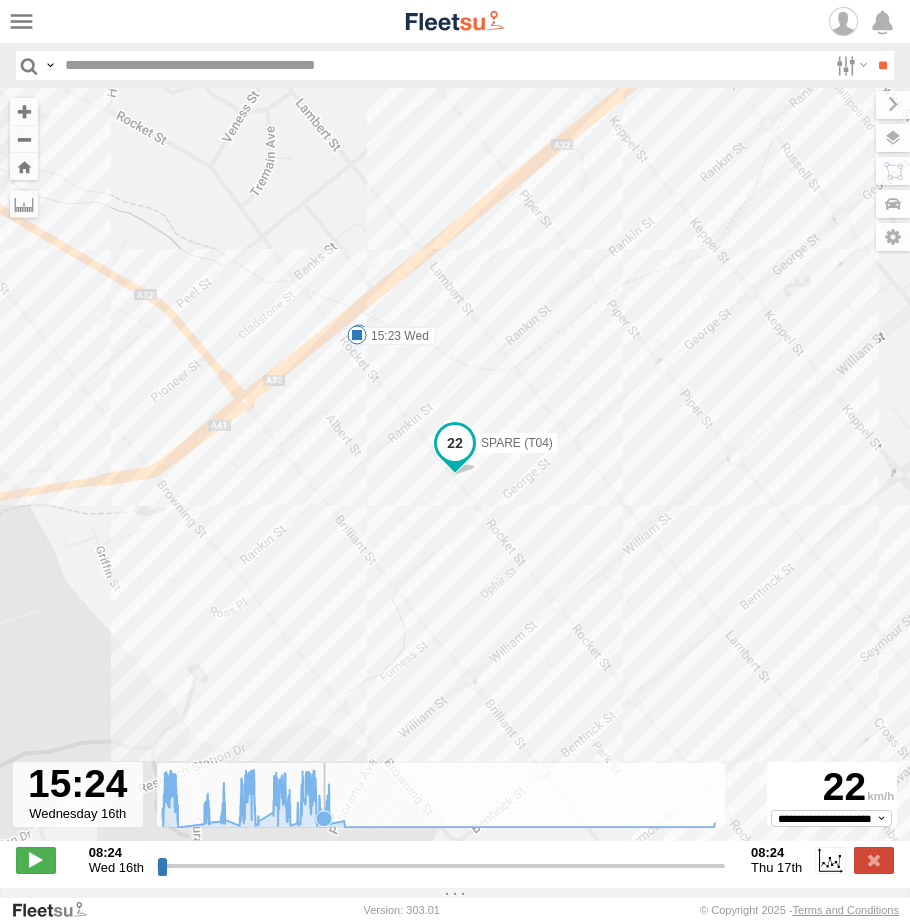 click 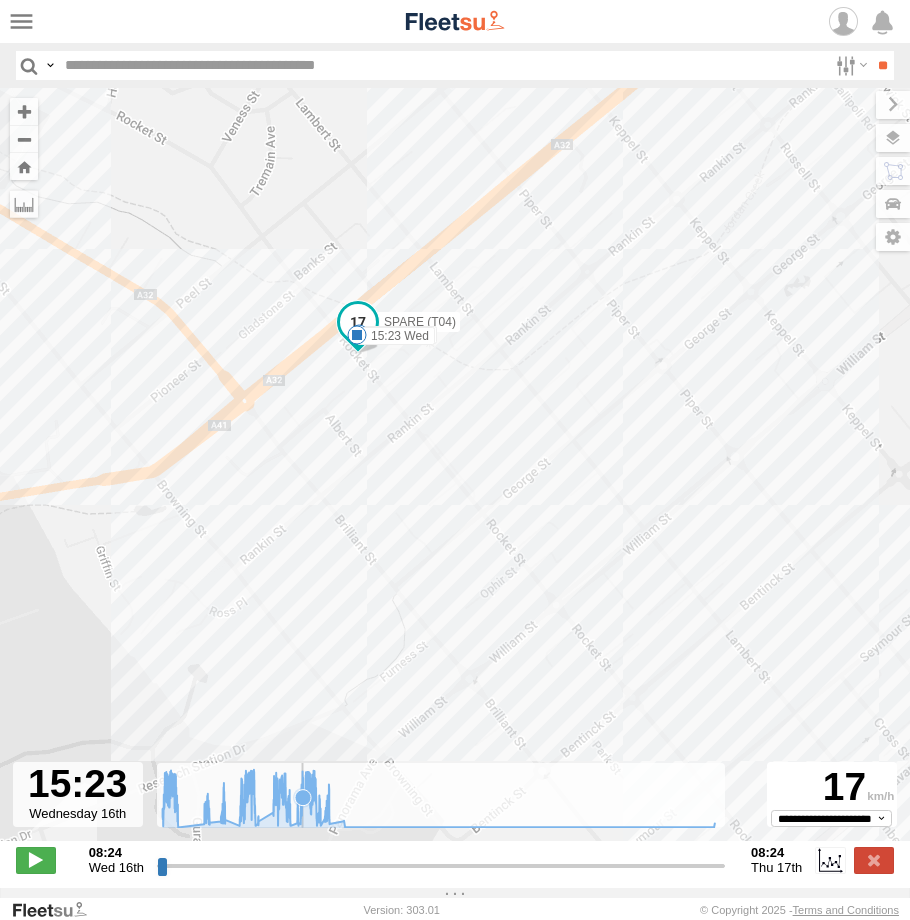 click 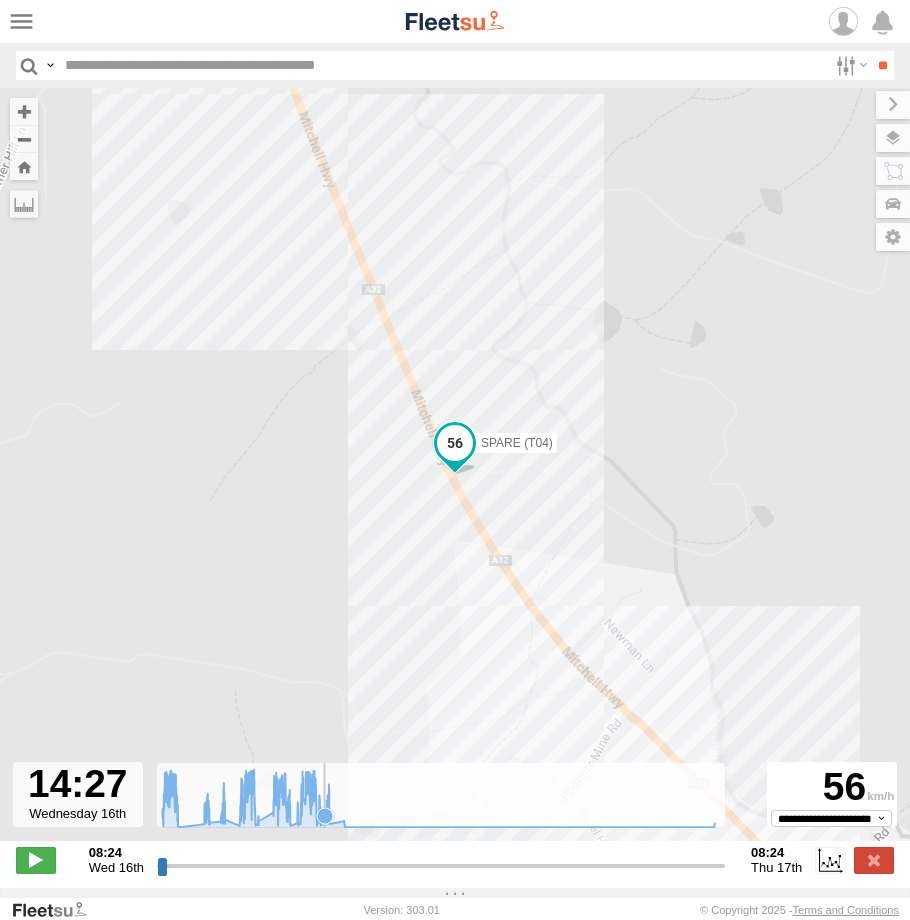 click 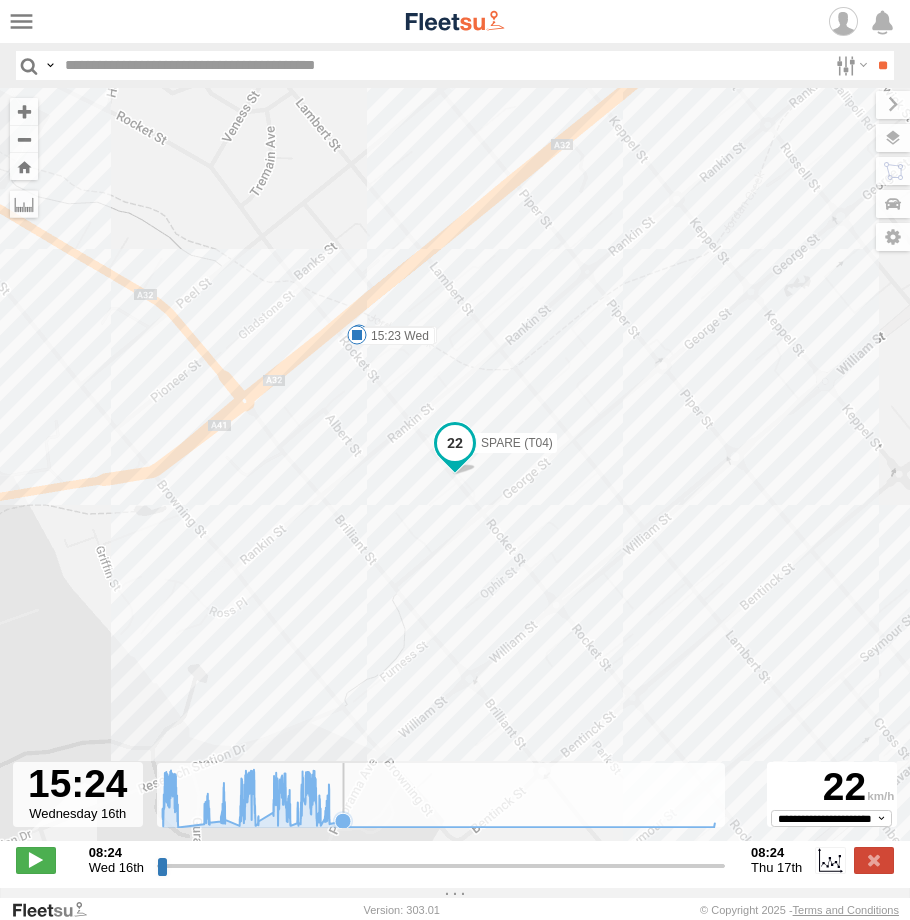 click 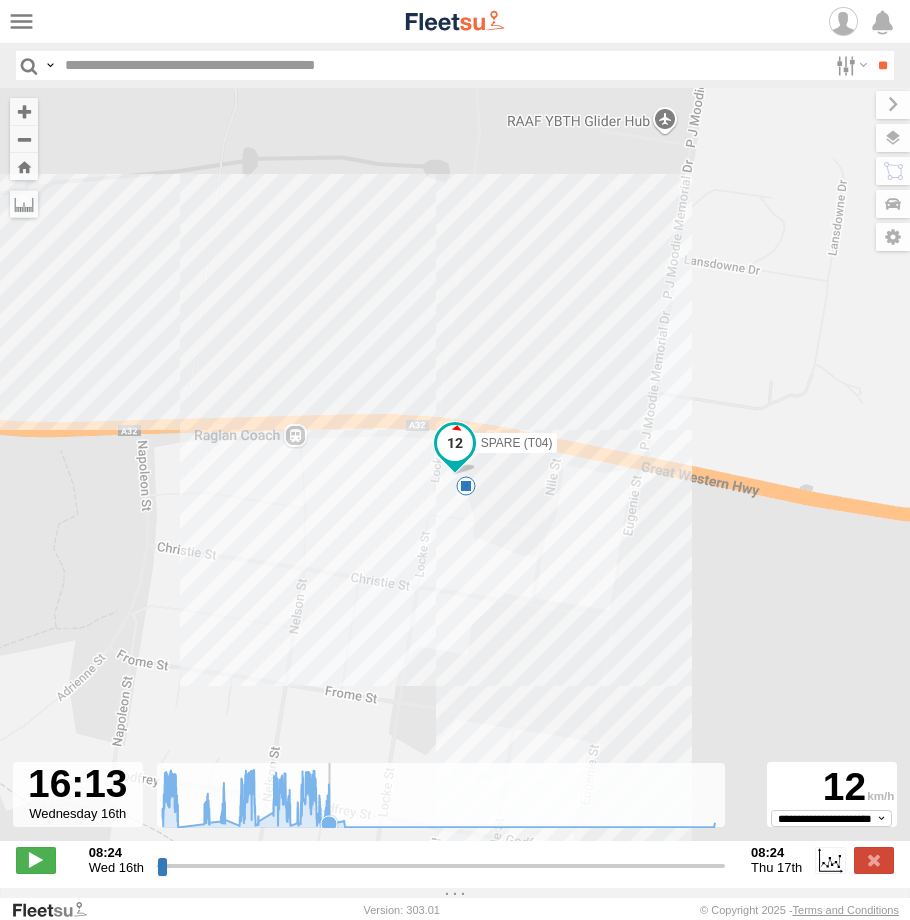 click 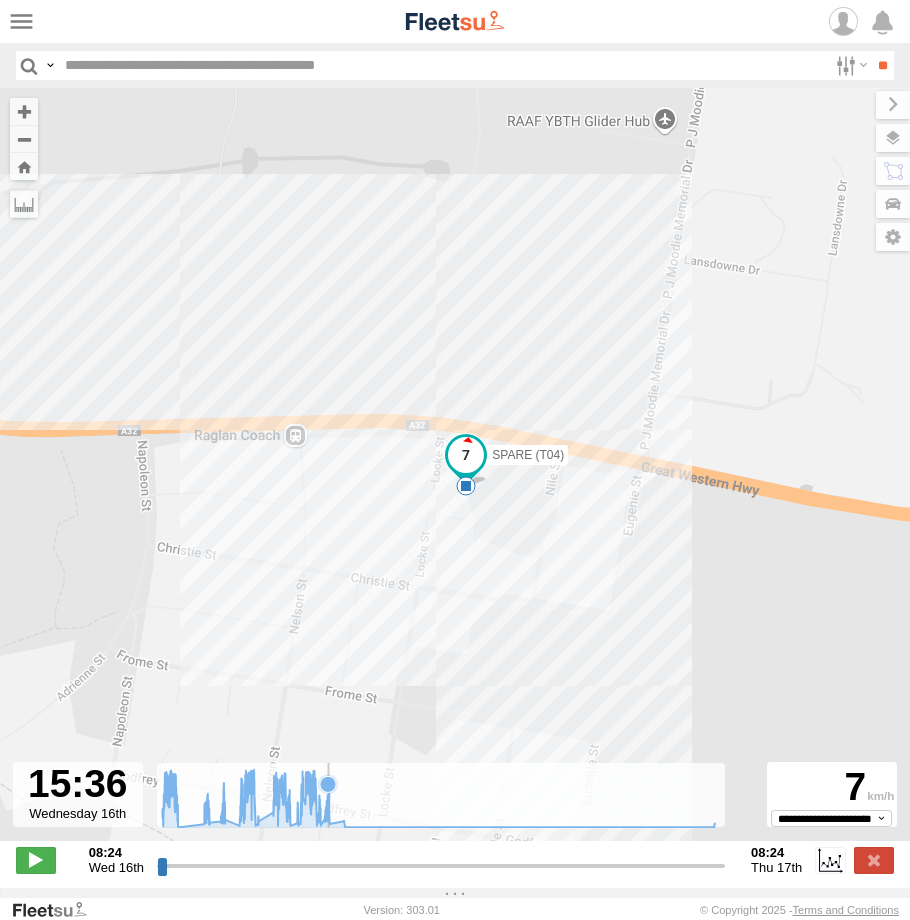 click 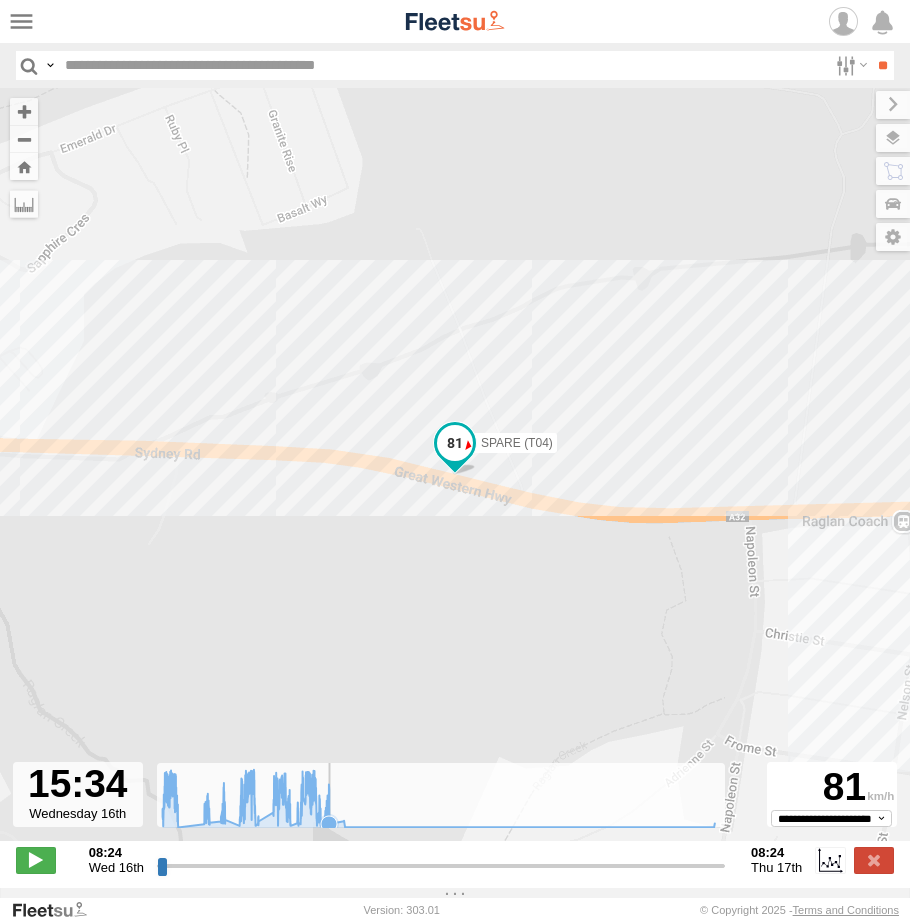 click 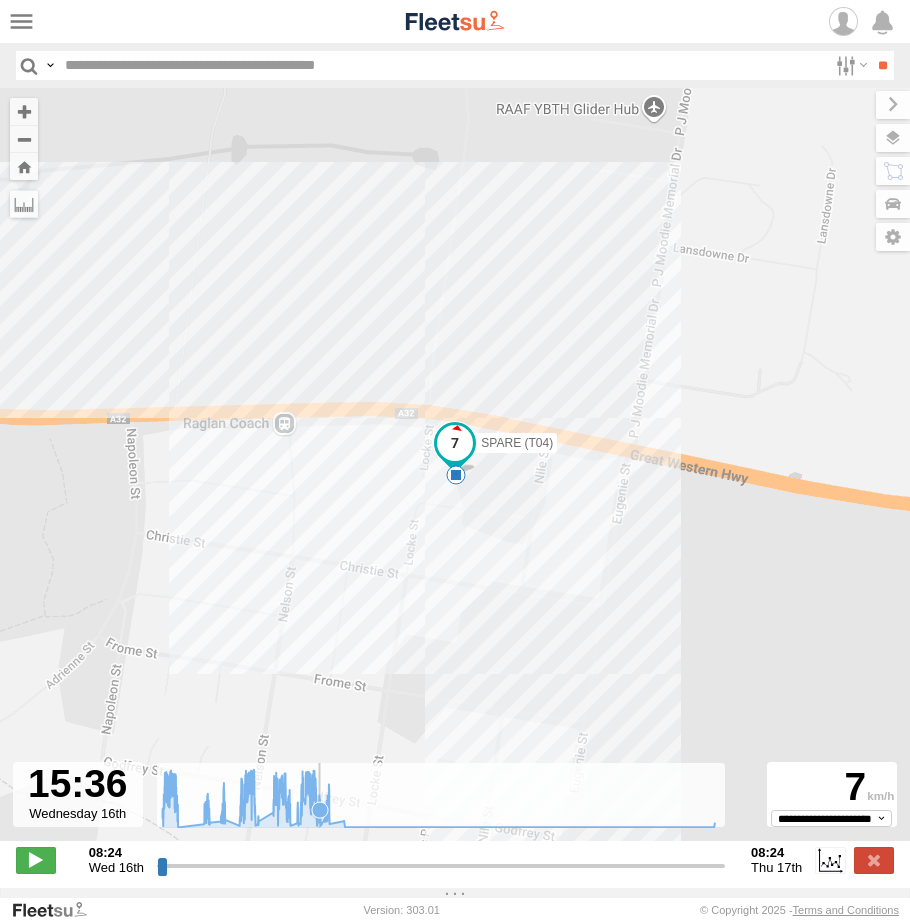 click 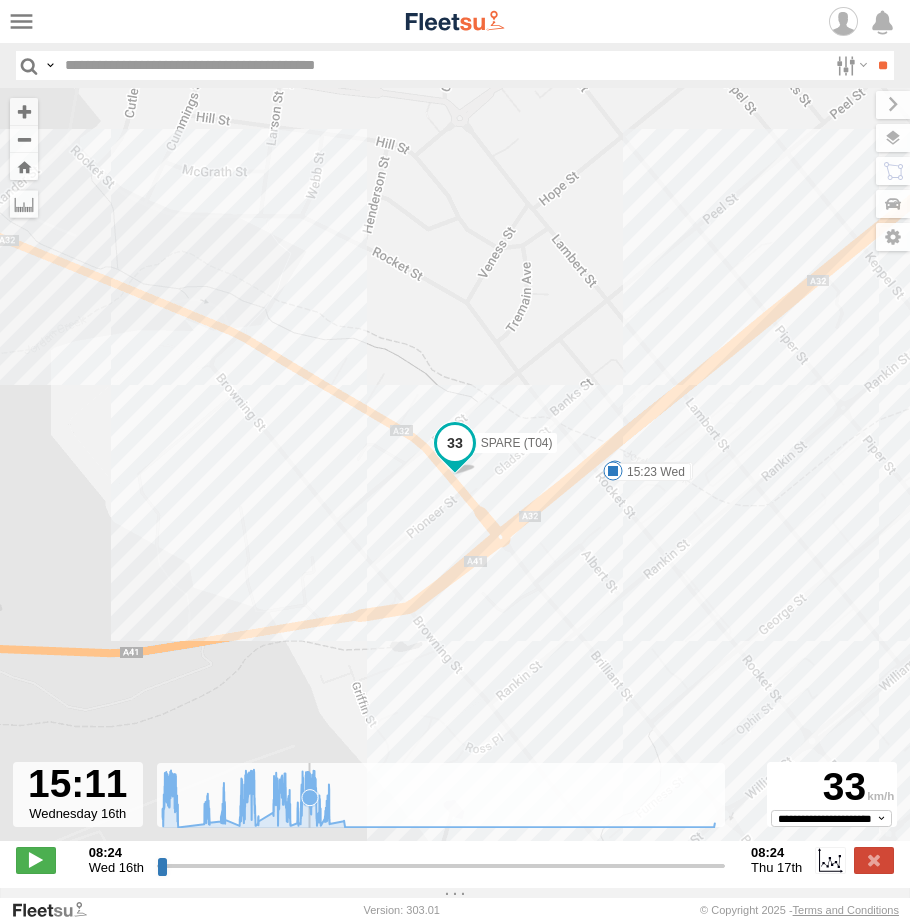 click 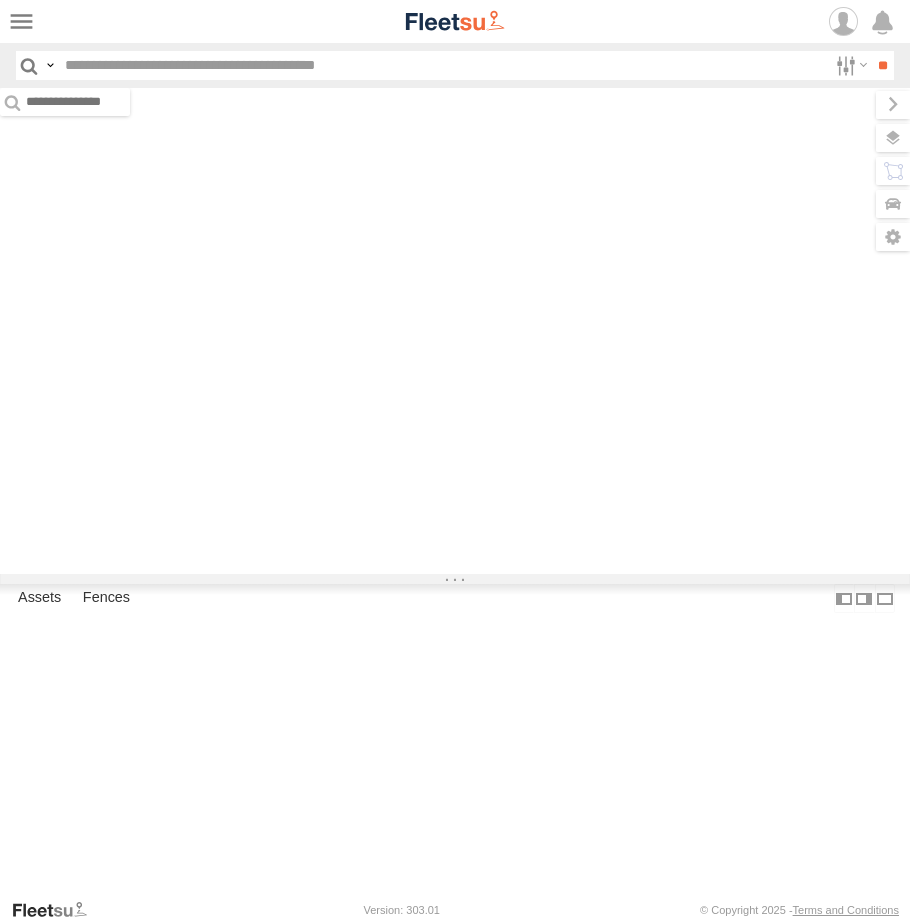 scroll, scrollTop: 0, scrollLeft: 0, axis: both 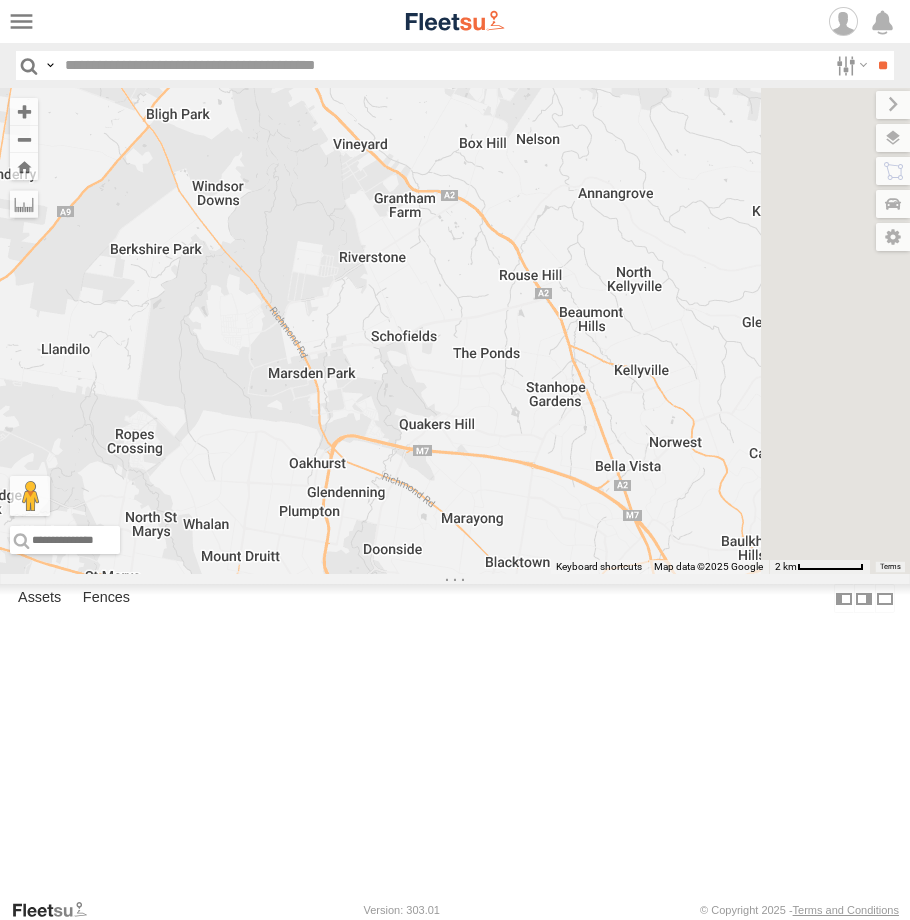 drag, startPoint x: 885, startPoint y: 796, endPoint x: 620, endPoint y: 192, distance: 659.57635 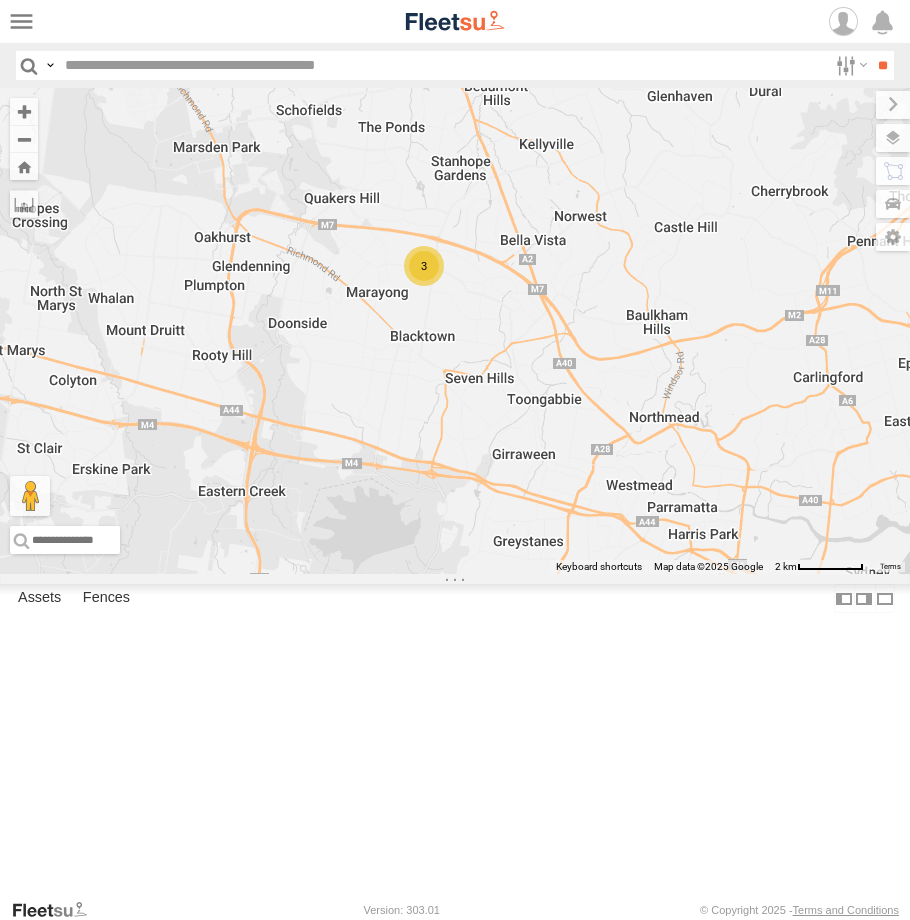 drag, startPoint x: 816, startPoint y: 648, endPoint x: 786, endPoint y: 534, distance: 117.881294 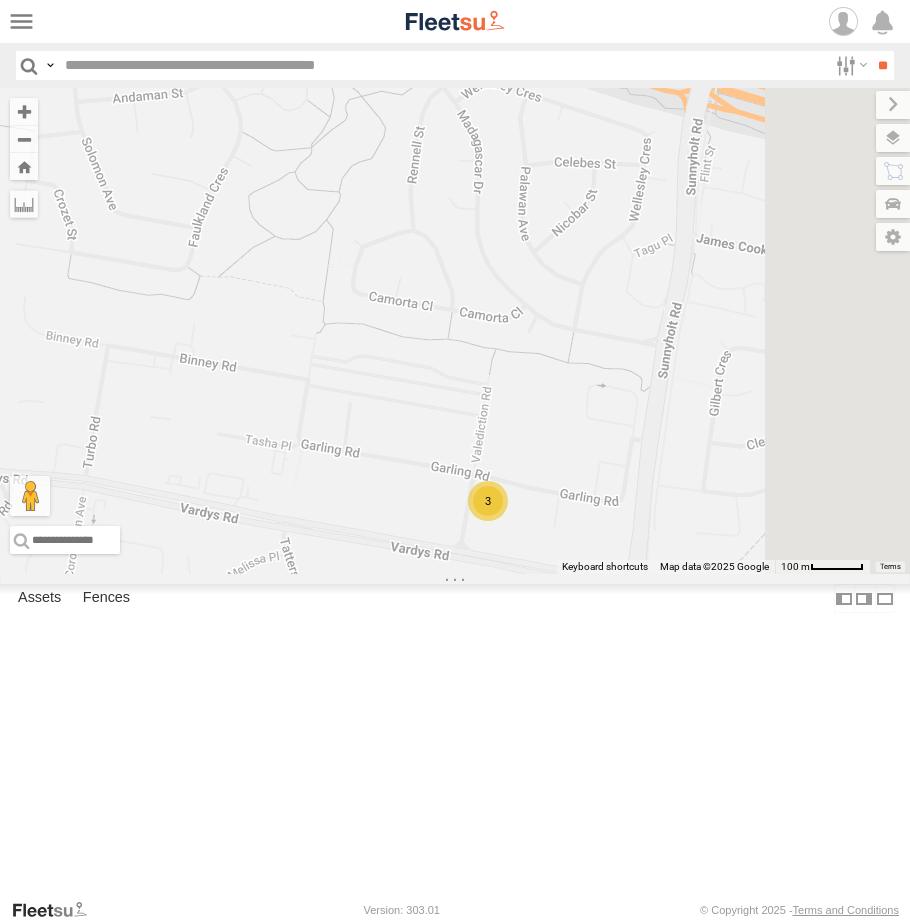 drag, startPoint x: 783, startPoint y: 770, endPoint x: 705, endPoint y: 420, distance: 358.58612 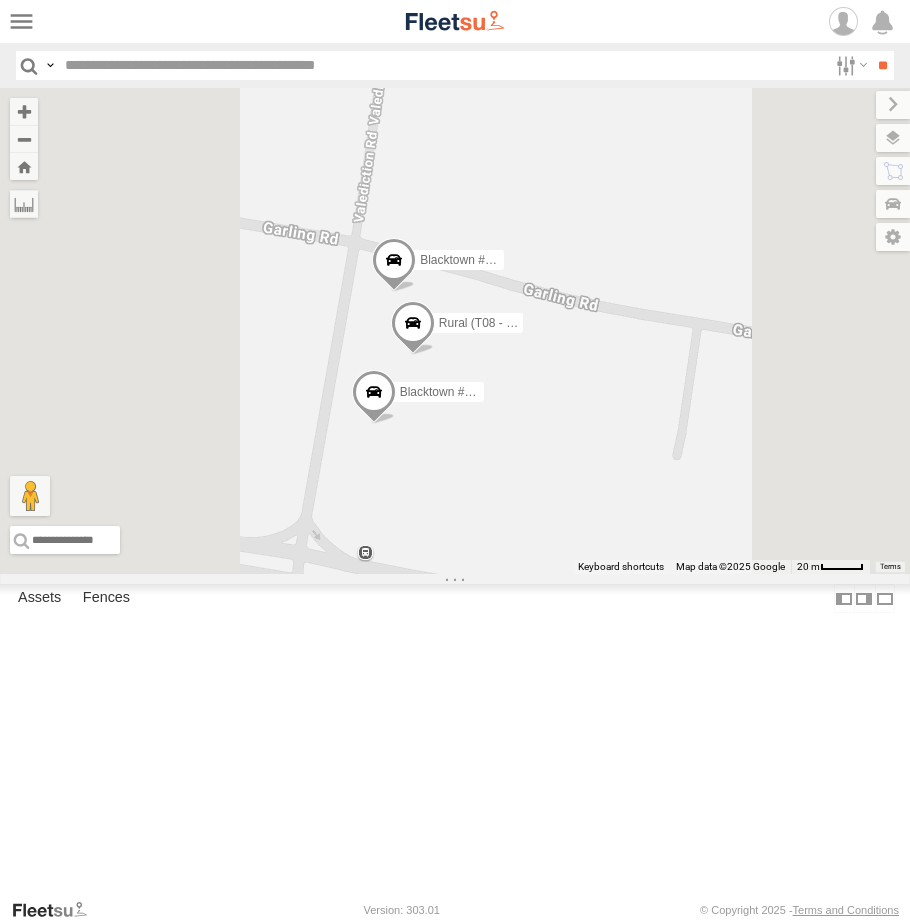 click at bounding box center [413, 328] 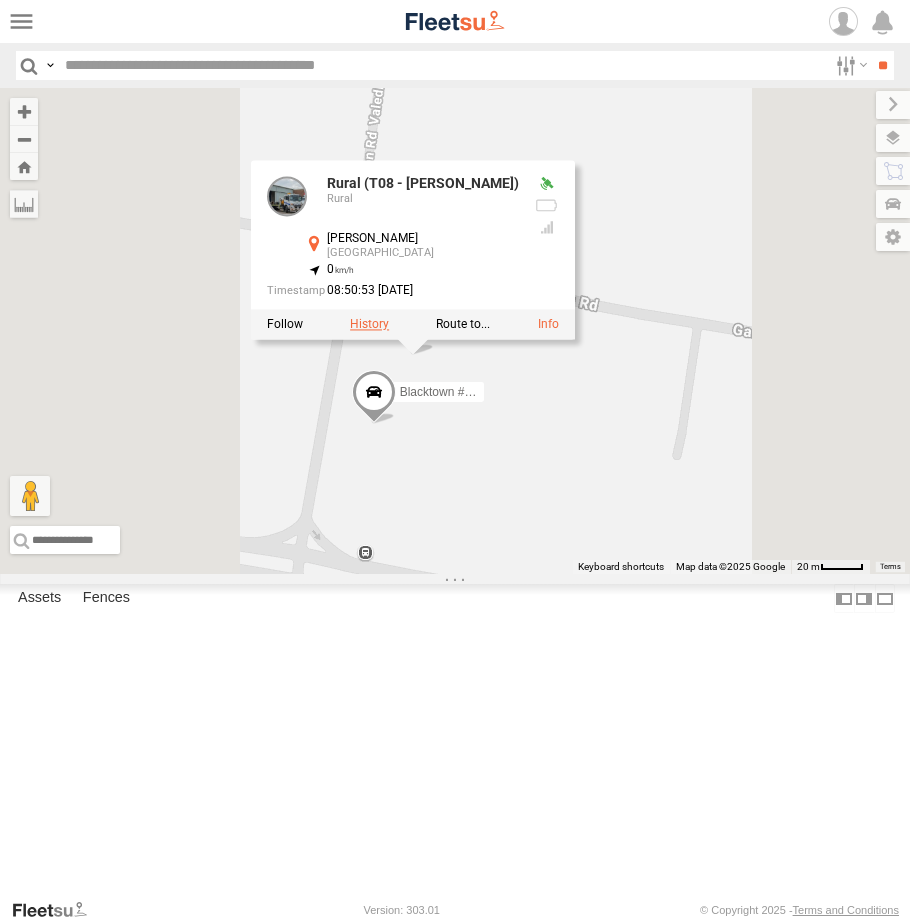click at bounding box center [369, 325] 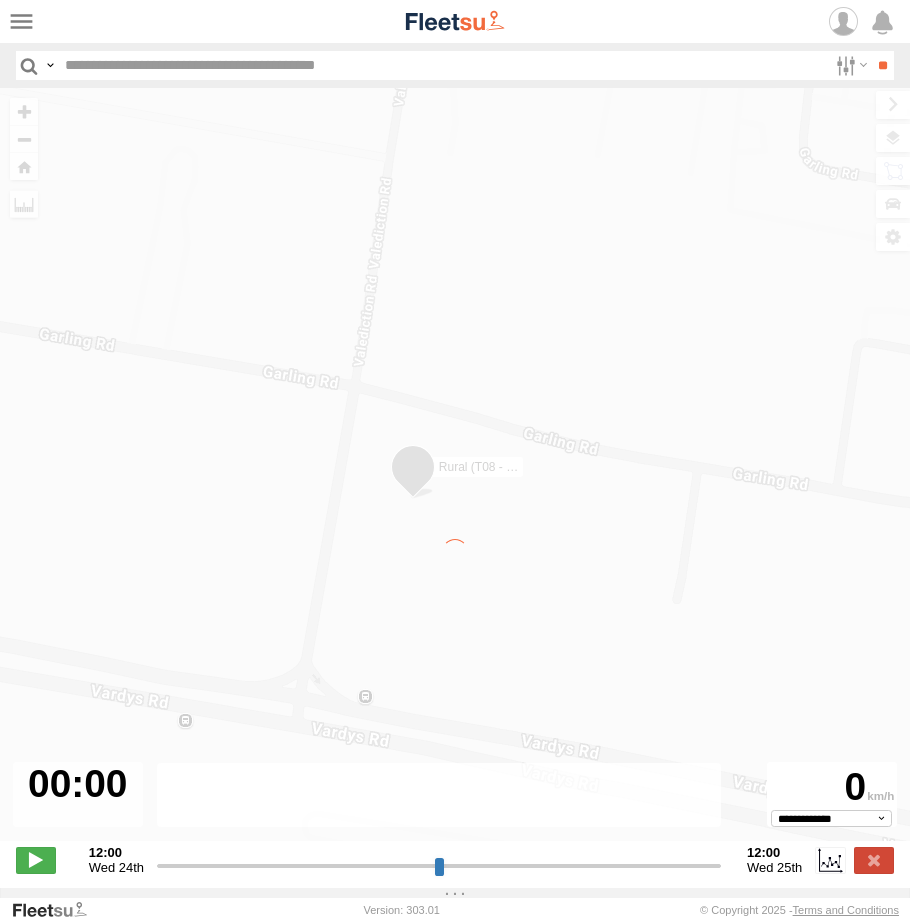 type on "**********" 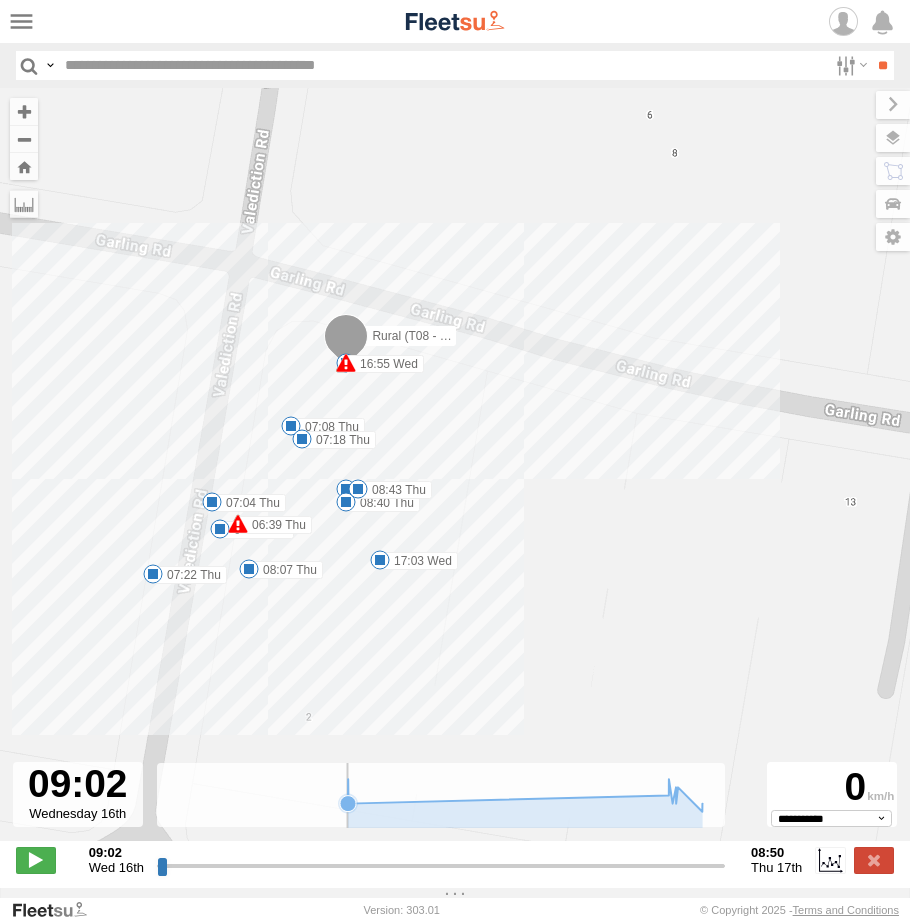 click 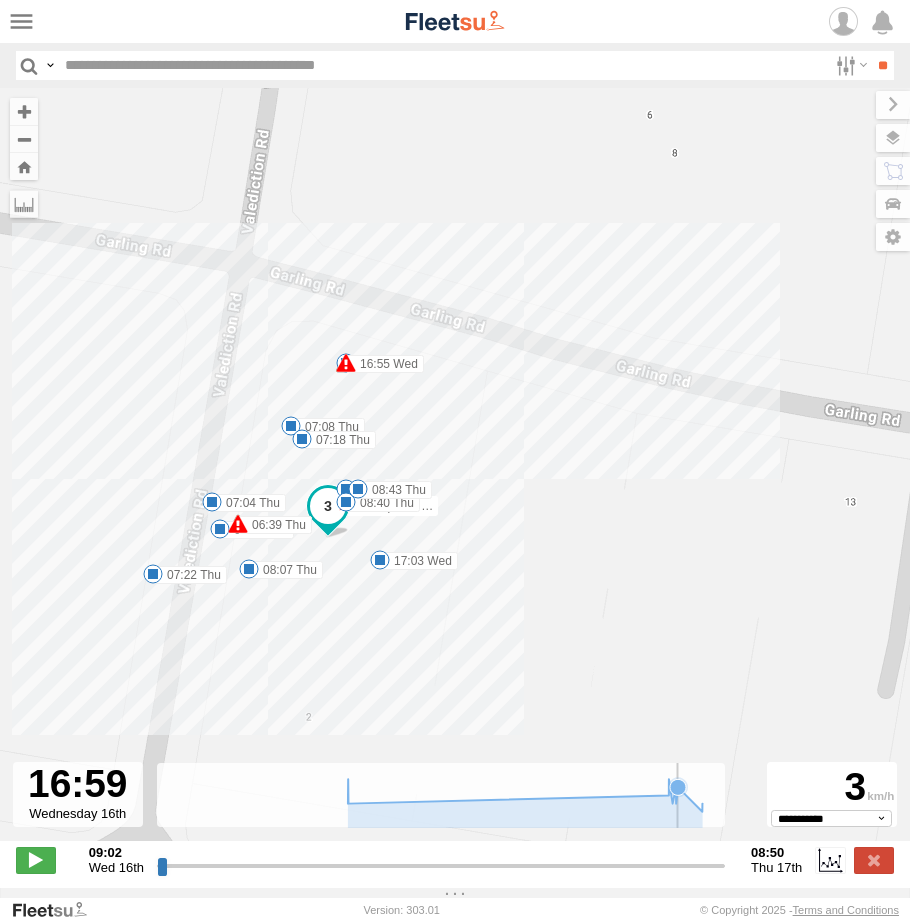 click 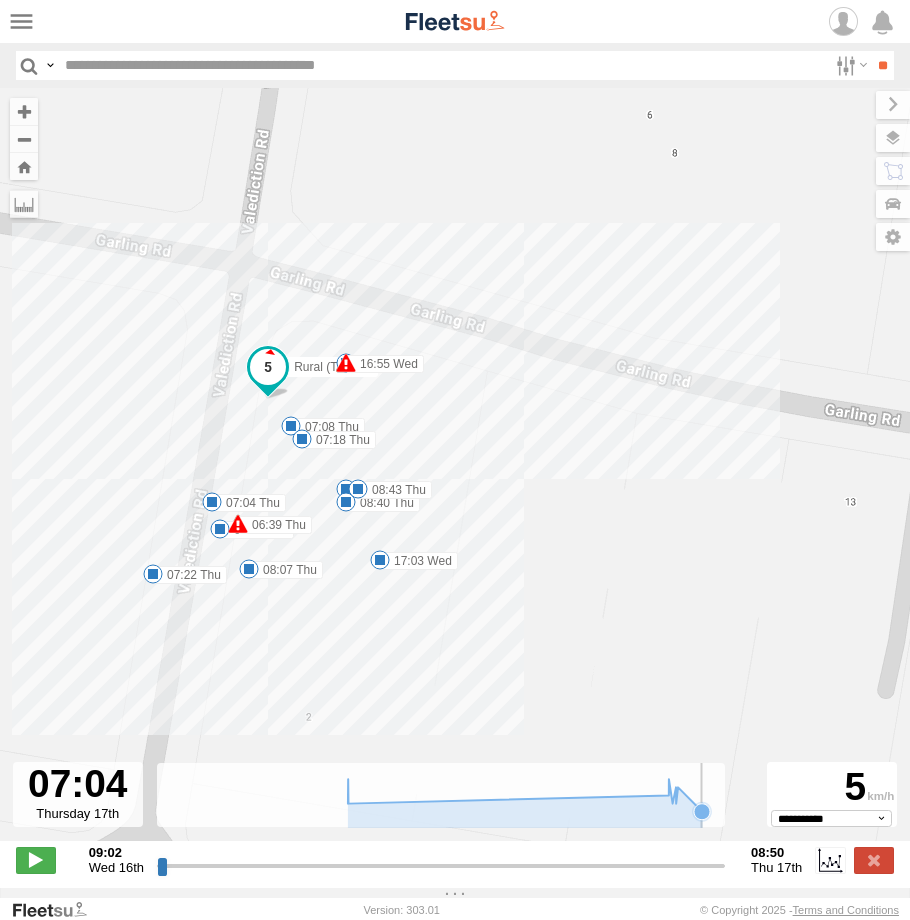 click 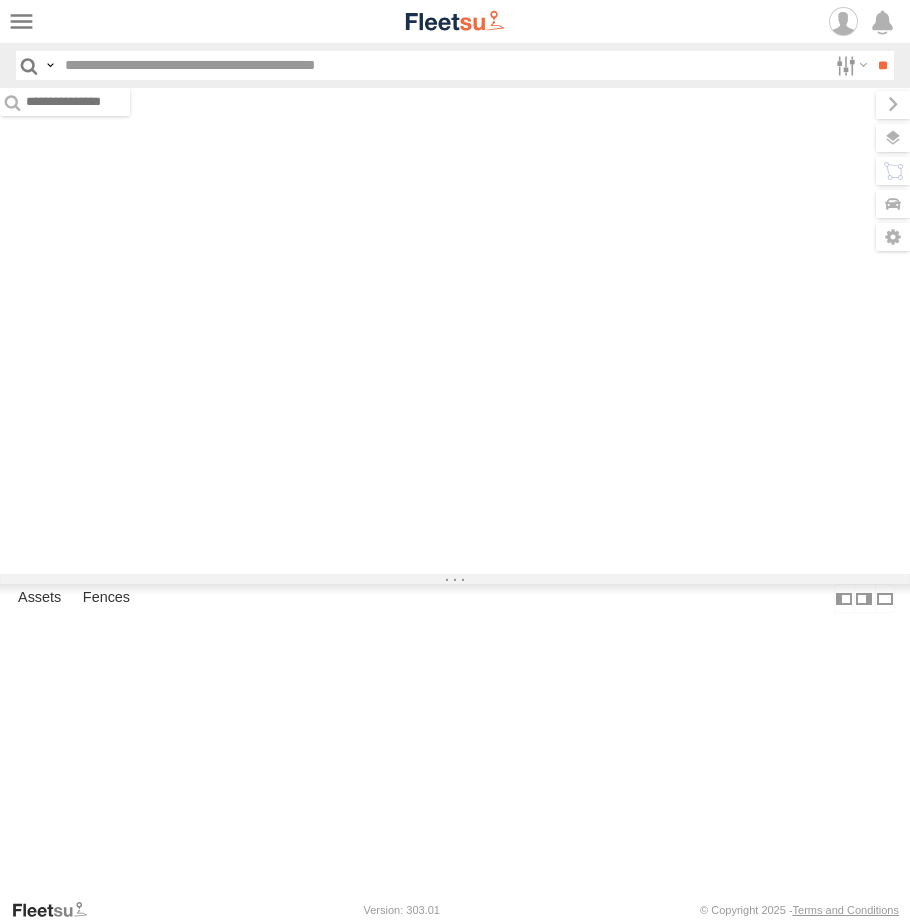 scroll, scrollTop: 0, scrollLeft: 0, axis: both 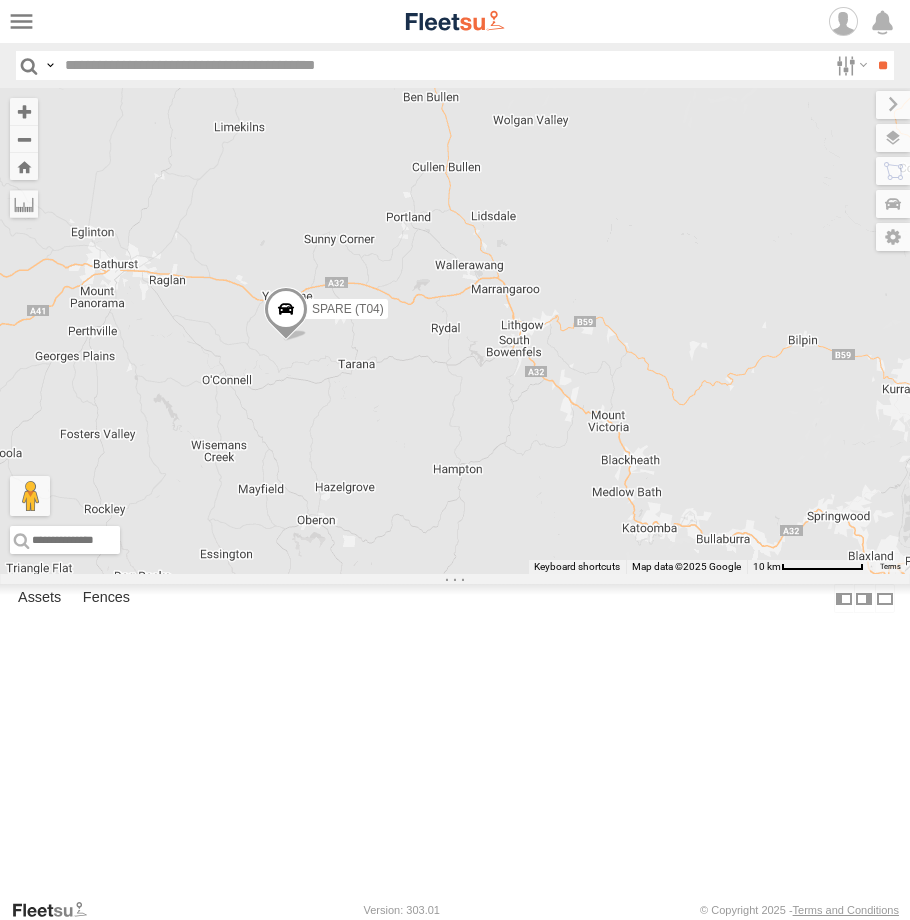 drag, startPoint x: 774, startPoint y: 703, endPoint x: 828, endPoint y: 782, distance: 95.692215 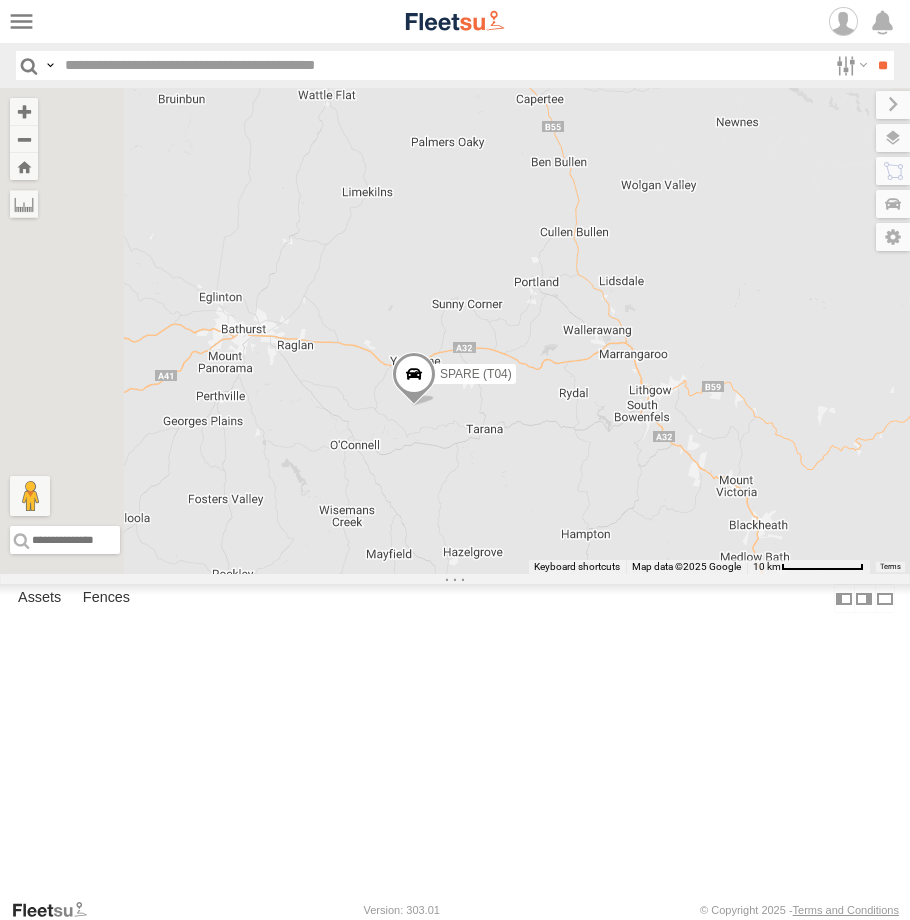 drag, startPoint x: 602, startPoint y: 588, endPoint x: 741, endPoint y: 656, distance: 154.74171 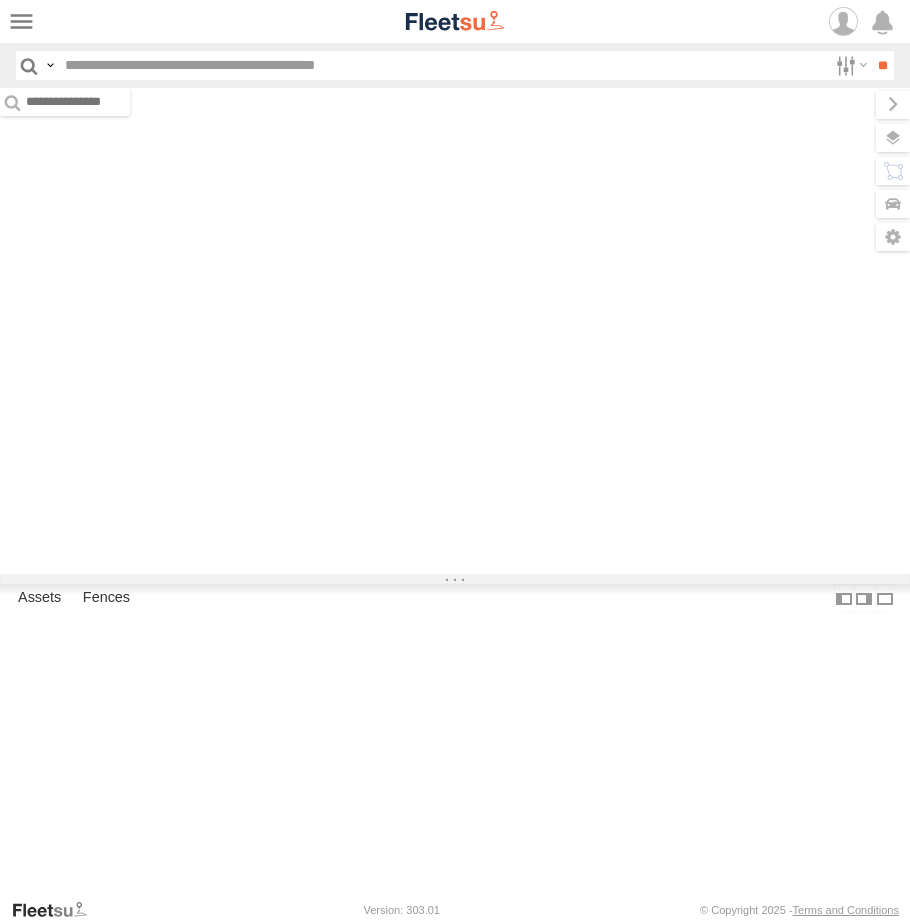 scroll, scrollTop: 0, scrollLeft: 0, axis: both 